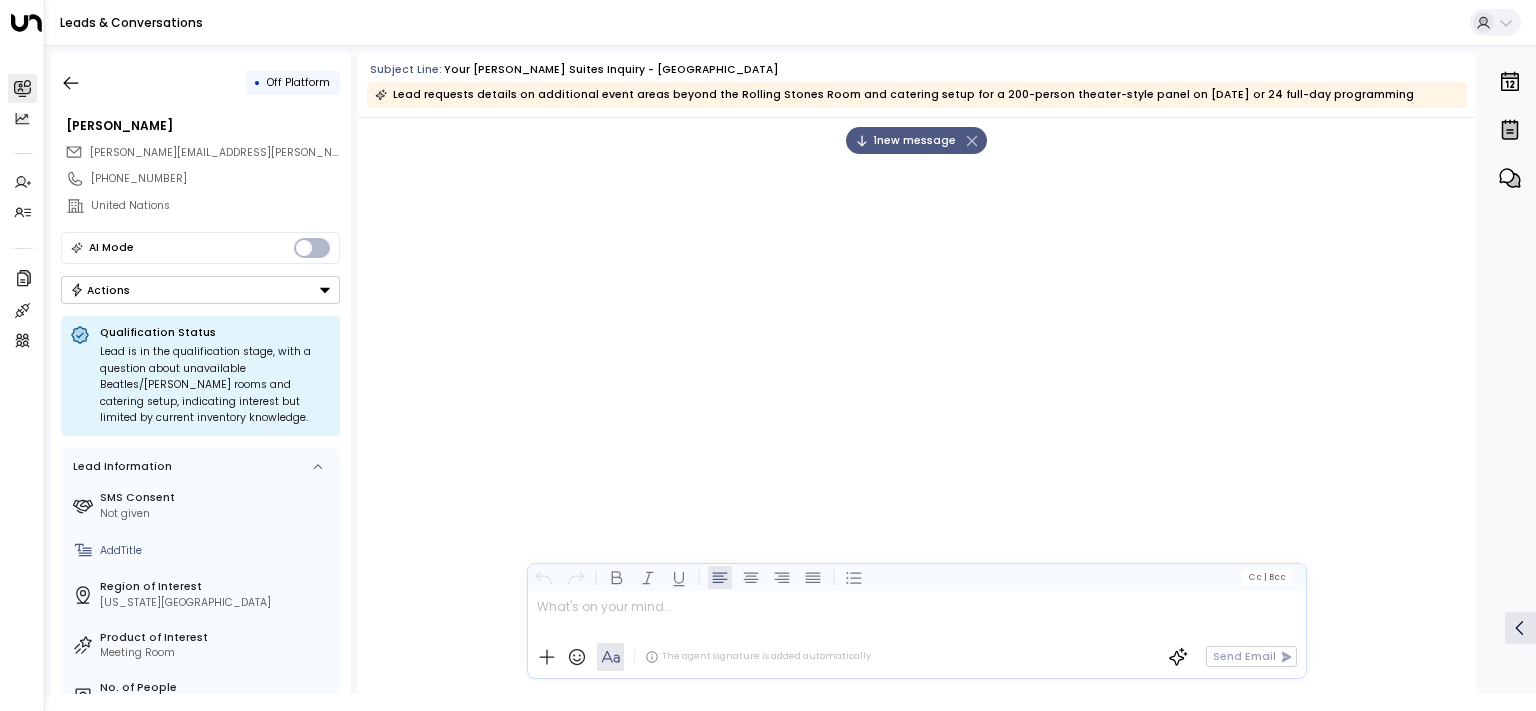 scroll, scrollTop: 0, scrollLeft: 0, axis: both 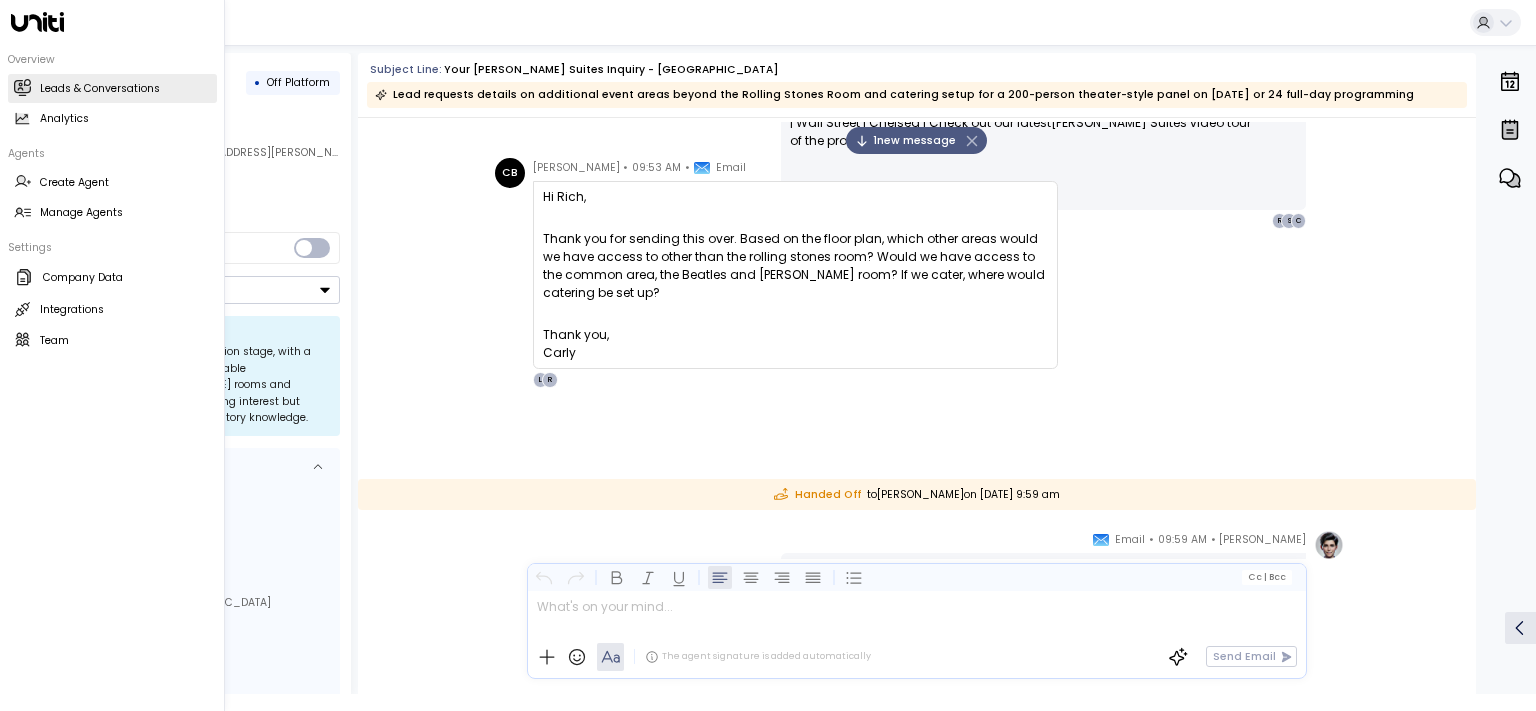 click on "Leads & Conversations" at bounding box center (100, 89) 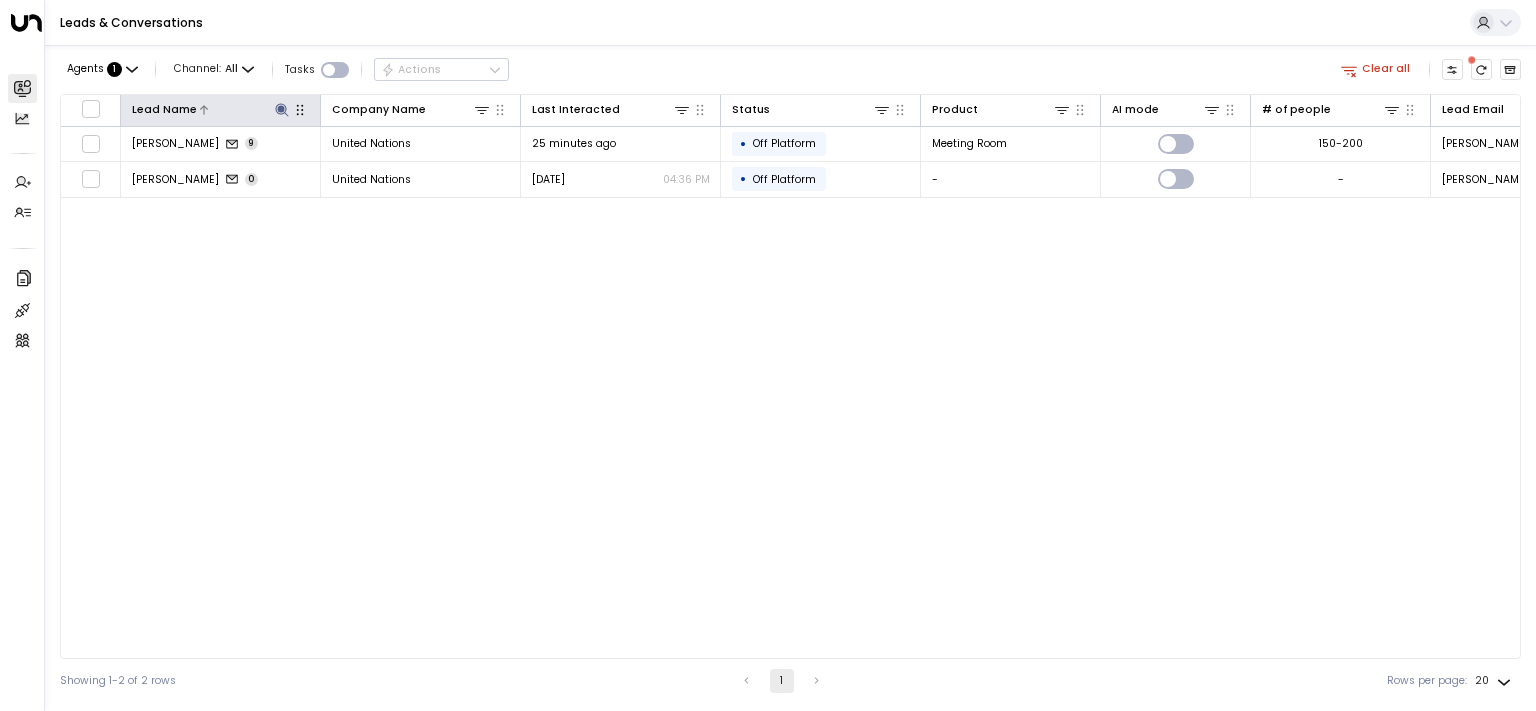 click at bounding box center (281, 109) 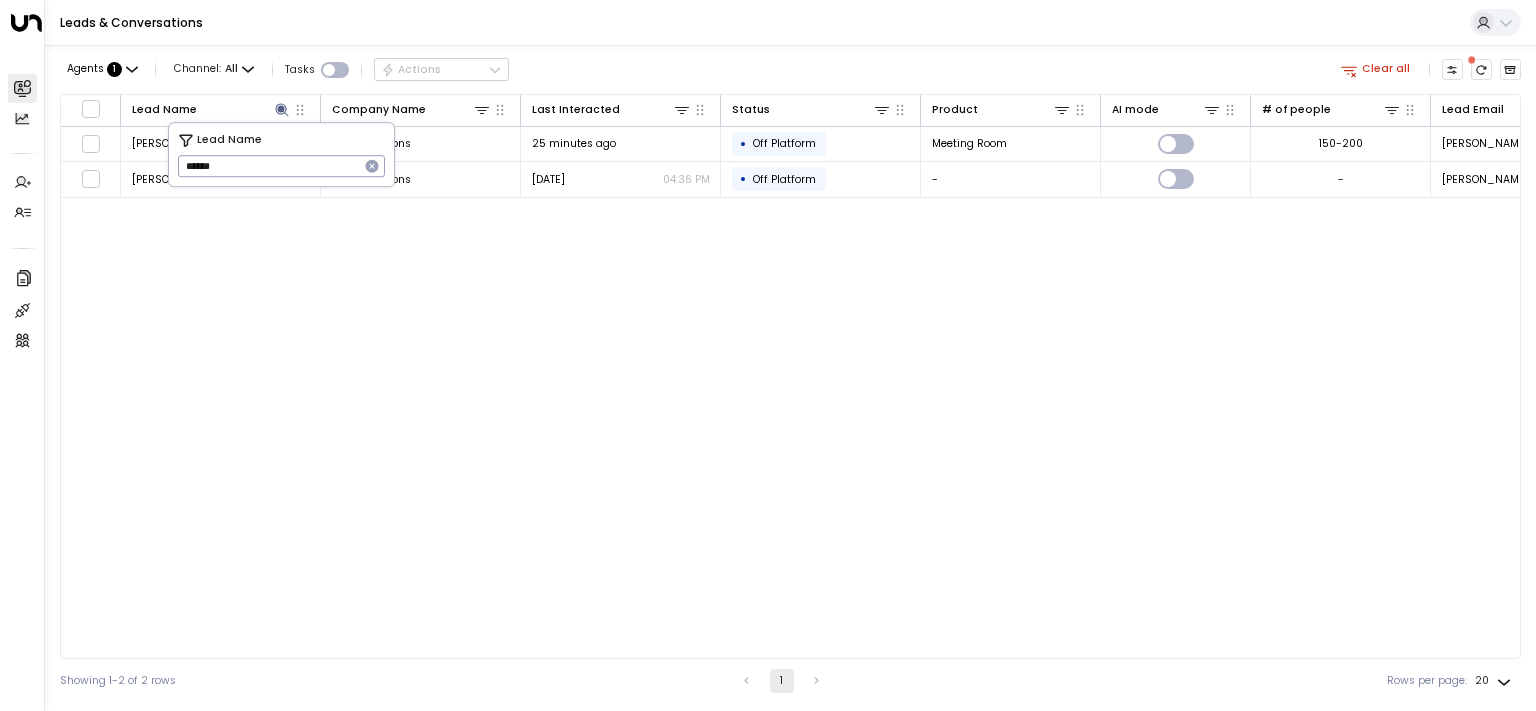 click 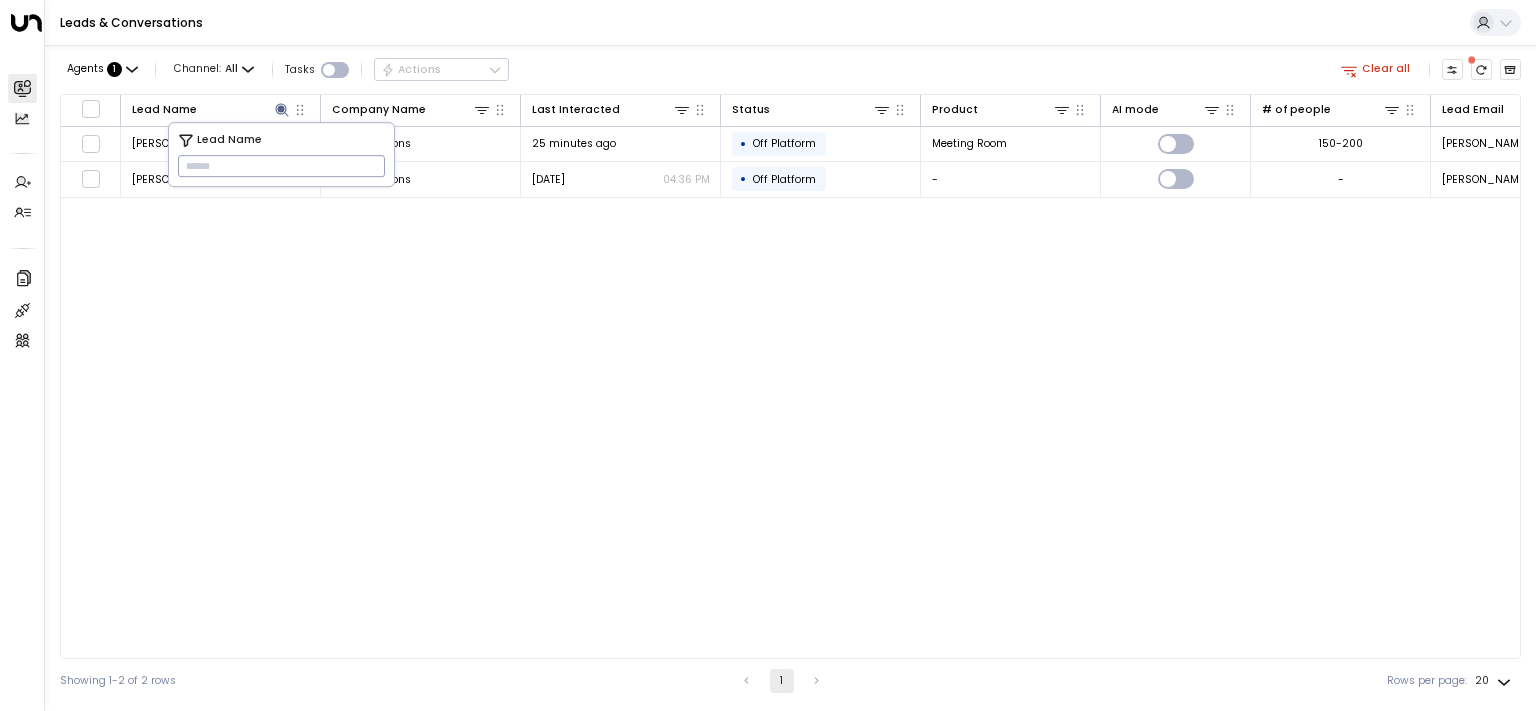 click on "Lead Name Company Name Last Interacted Status Product AI mode # of people Lead Email Phone Location [PERSON_NAME] 9 United Nations 25 minutes ago • Off Platform Meeting Room 150-200 [PERSON_NAME][EMAIL_ADDRESS][PERSON_NAME][DOMAIN_NAME] [PHONE_NUMBER] [GEOGRAPHIC_DATA][PERSON_NAME] 0 United Nations [DATE] 04:36 PM • Off Platform - - [PERSON_NAME][EMAIL_ADDRESS][PERSON_NAME][DOMAIN_NAME] [PHONE_NUMBER] -" at bounding box center (790, 376) 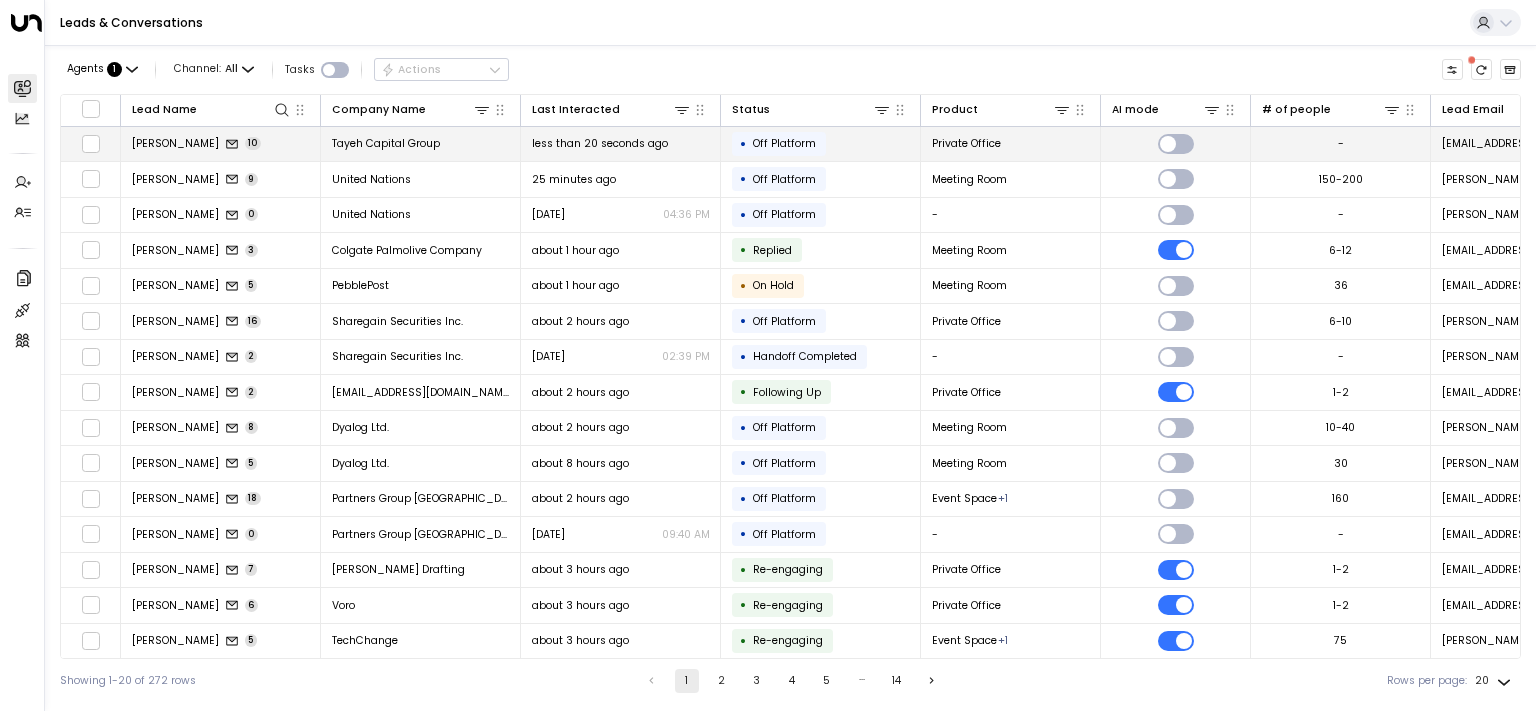click on "[PERSON_NAME] 10" at bounding box center [221, 144] 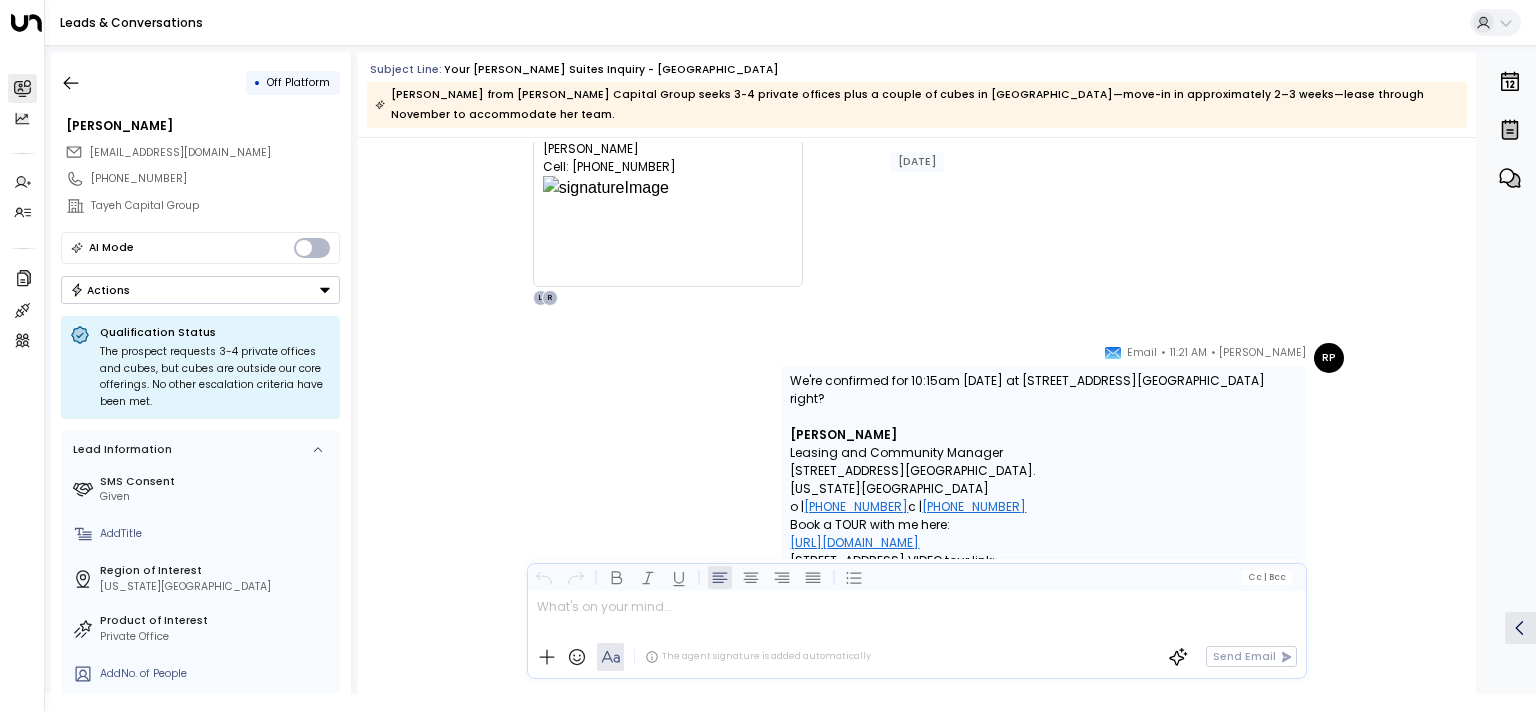 scroll, scrollTop: 5883, scrollLeft: 0, axis: vertical 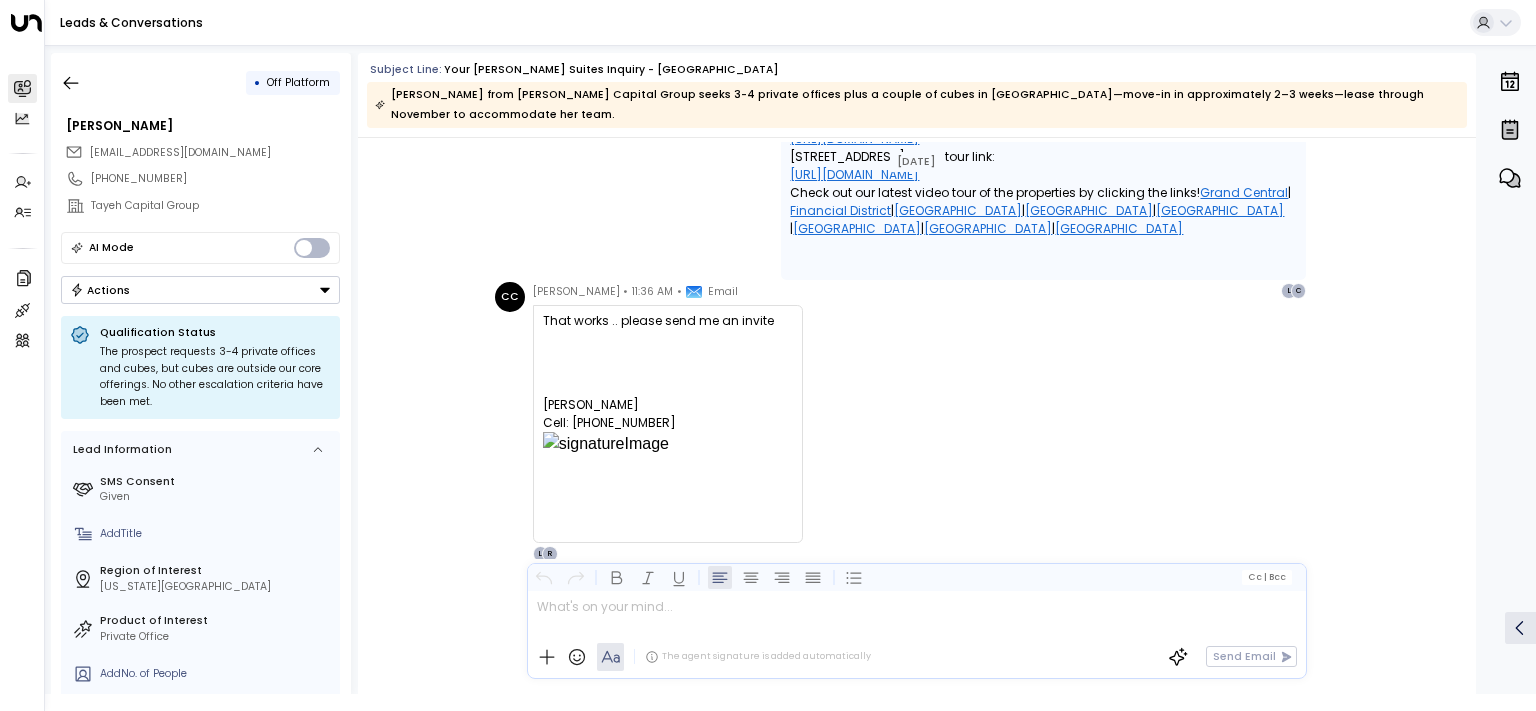 click on "Actions" at bounding box center [200, 290] 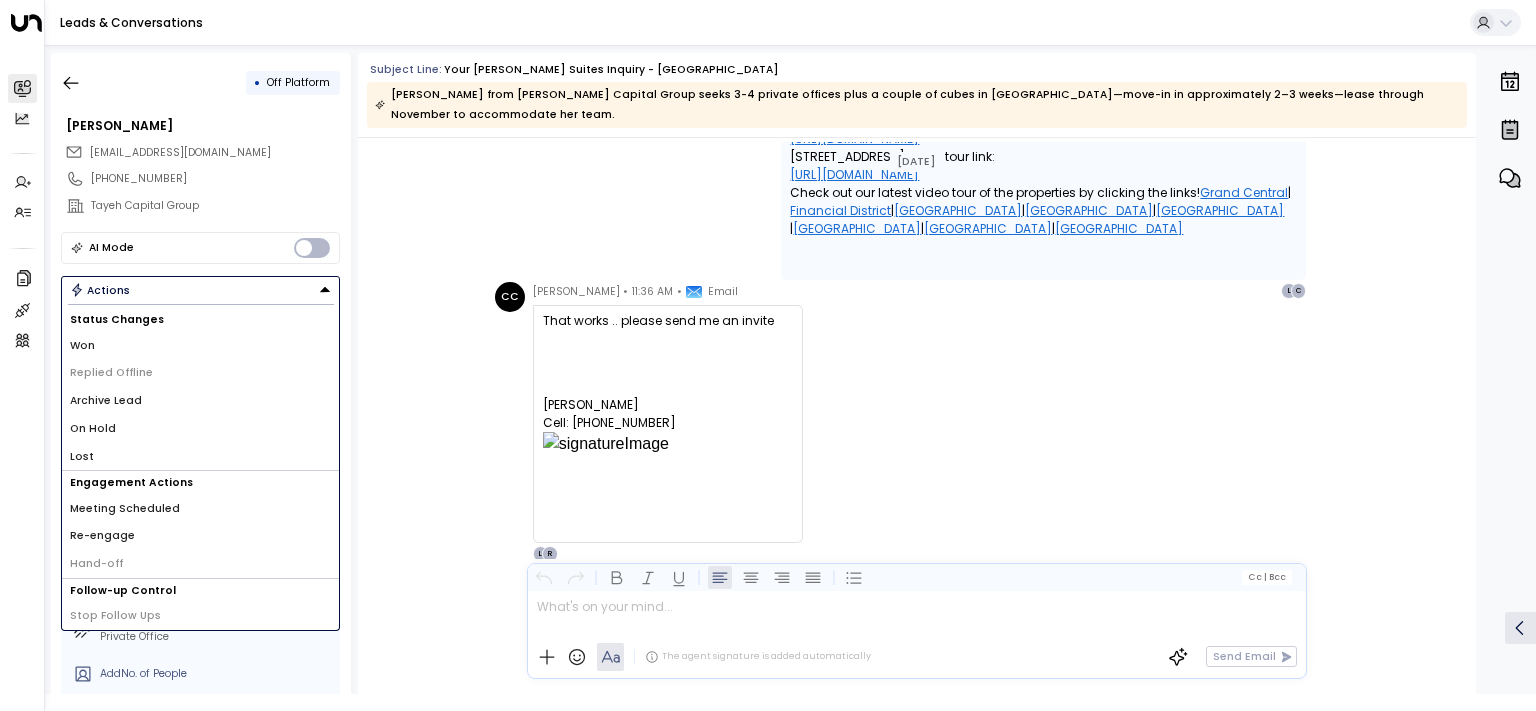 scroll, scrollTop: 27, scrollLeft: 0, axis: vertical 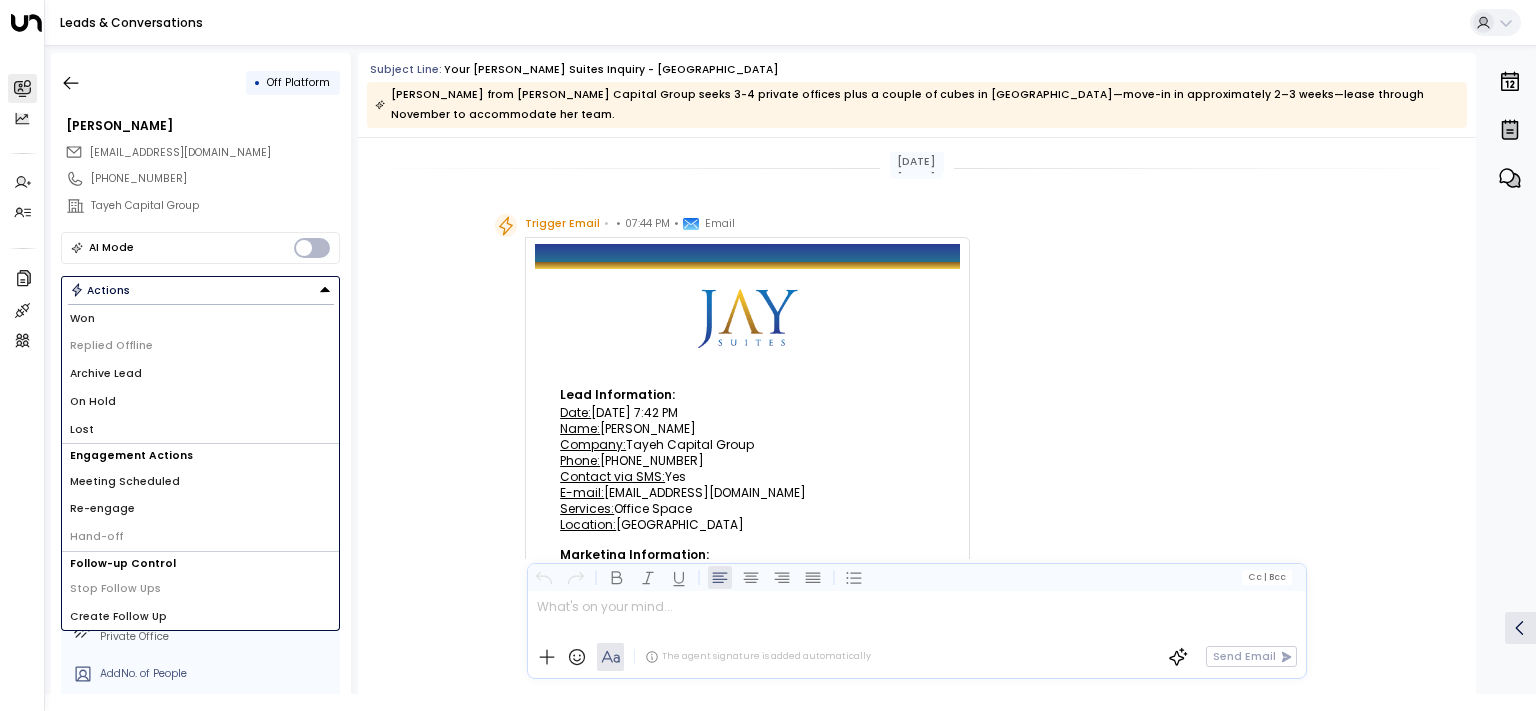 click on "Name:  [PERSON_NAME]" at bounding box center (747, 429) 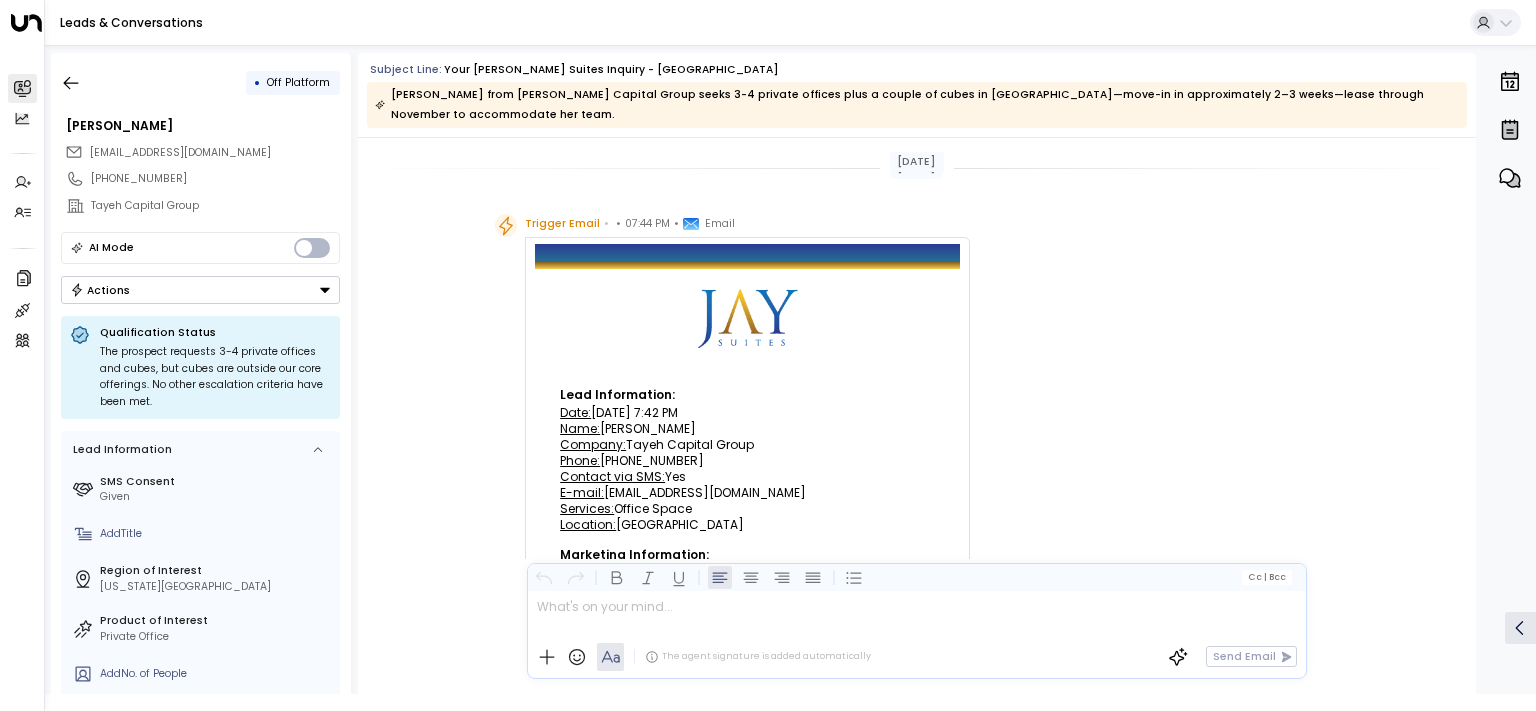 click on "Name:  [PERSON_NAME]" at bounding box center (747, 429) 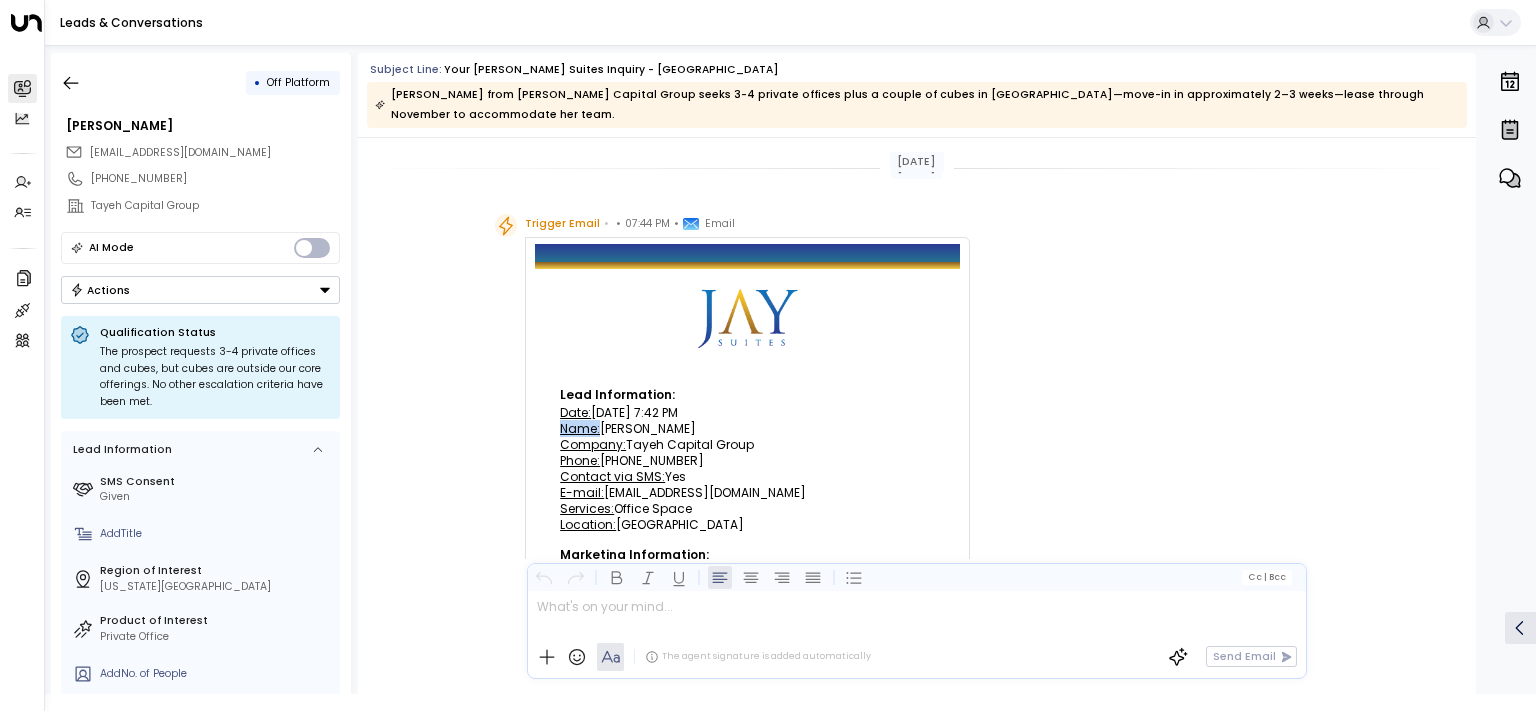 click on "Name:  [PERSON_NAME]" at bounding box center (747, 429) 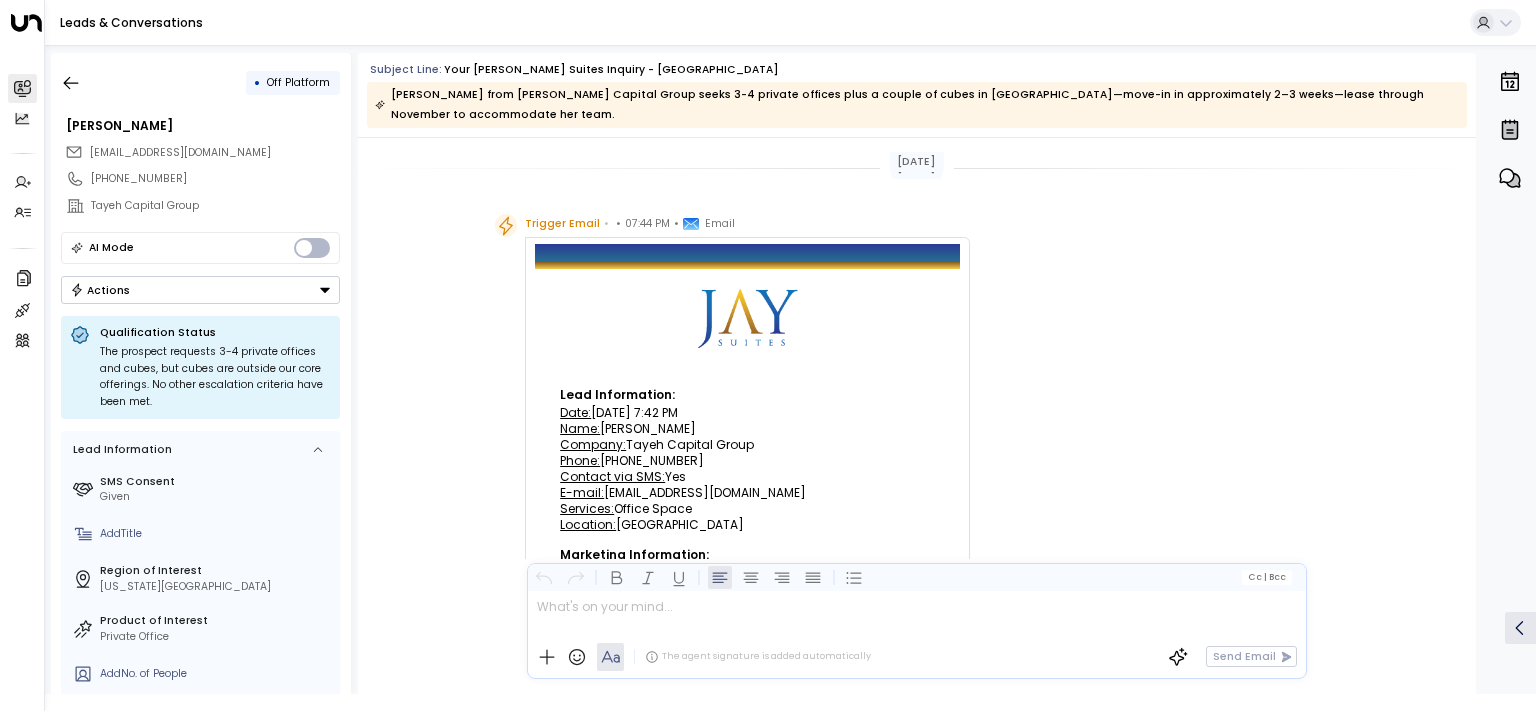 drag, startPoint x: 723, startPoint y: 411, endPoint x: 594, endPoint y: 410, distance: 129.00388 